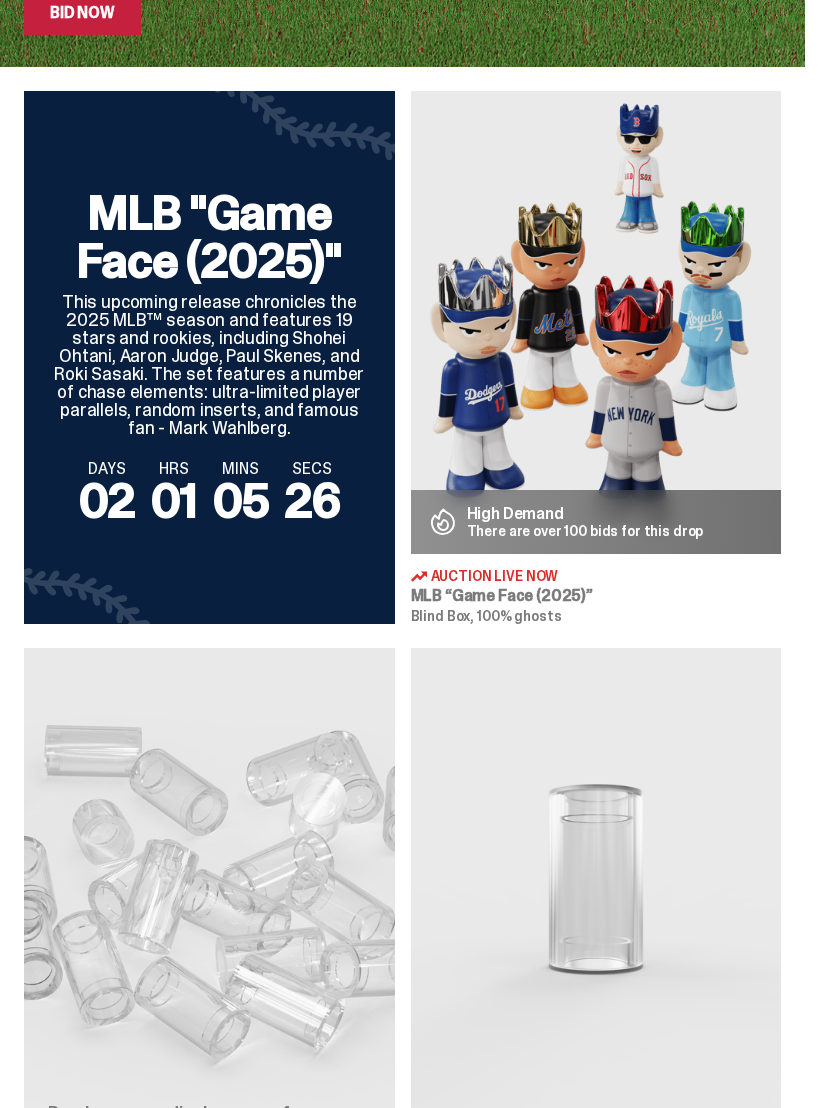 scroll, scrollTop: 535, scrollLeft: 0, axis: vertical 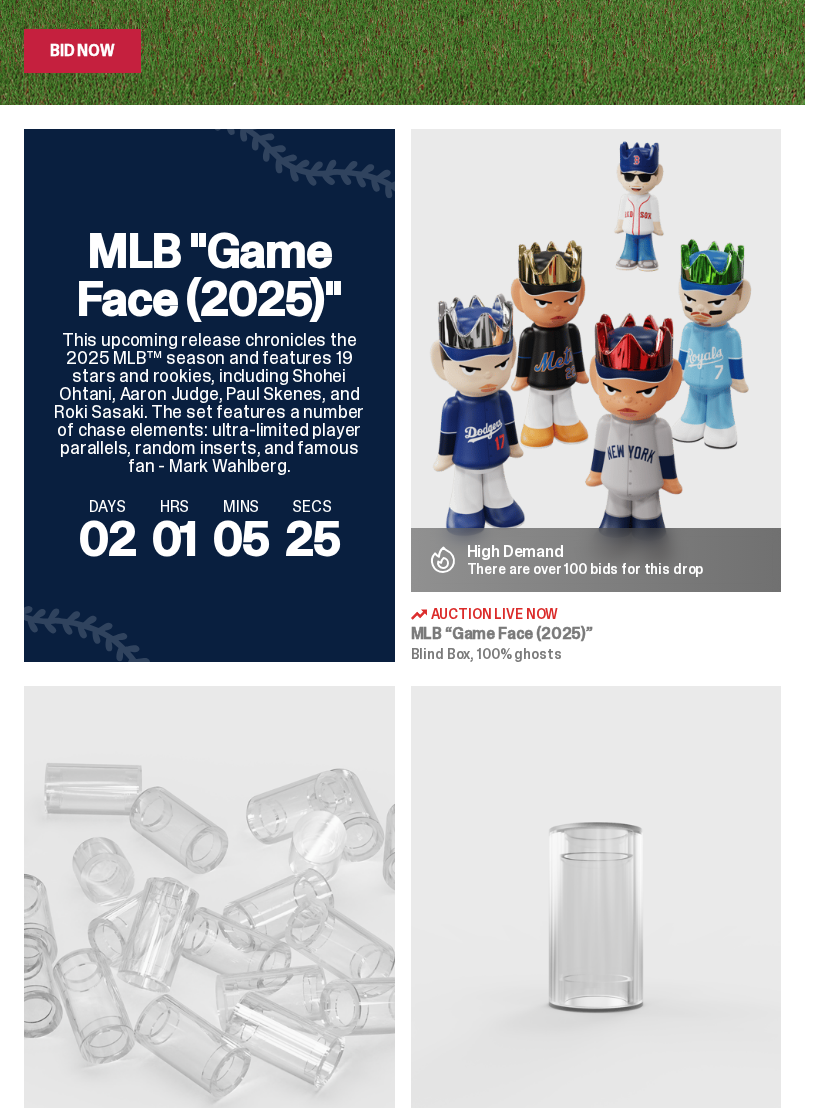 click on "This upcoming release chronicles the 2025 MLB™ season and features 19 stars and rookies, including Shohei Ohtani, Aaron Judge, Paul Skenes, and Roki Sasaki. The set features a number of chase elements: ultra-limited player parallels, random inserts, and famous fan - Mark Wahlberg." at bounding box center [209, 403] 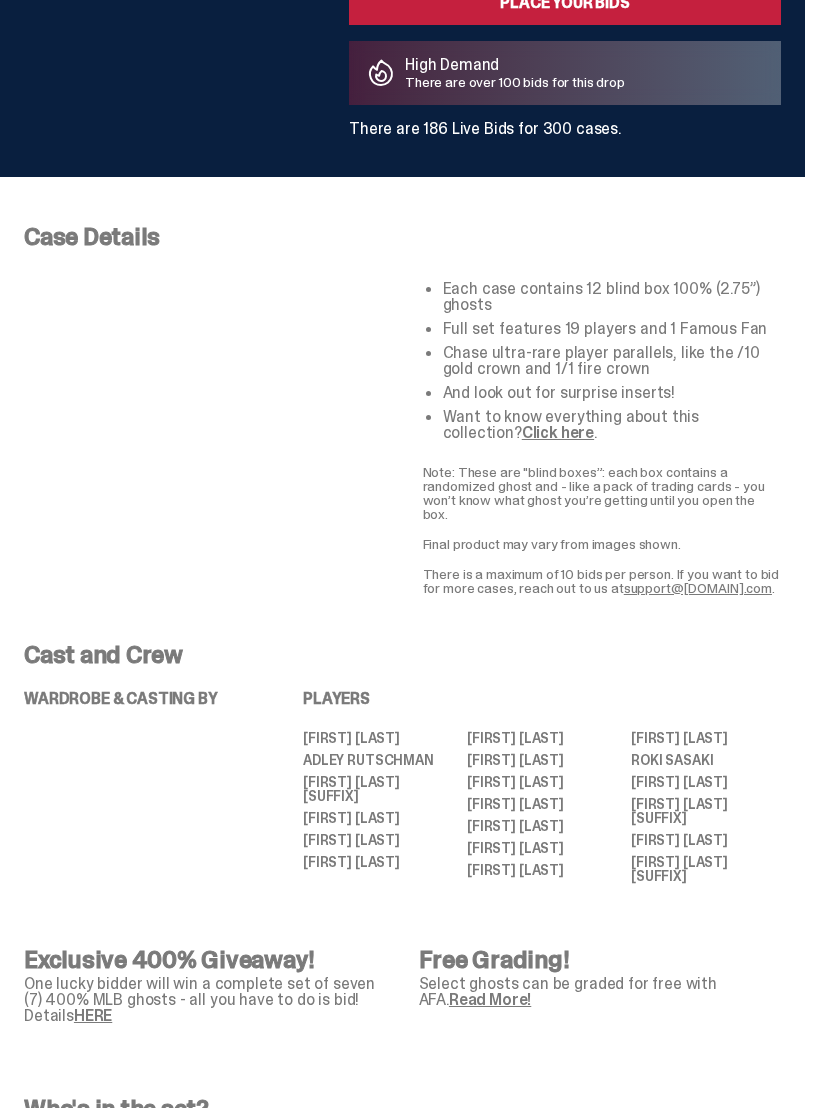 scroll, scrollTop: 0, scrollLeft: 0, axis: both 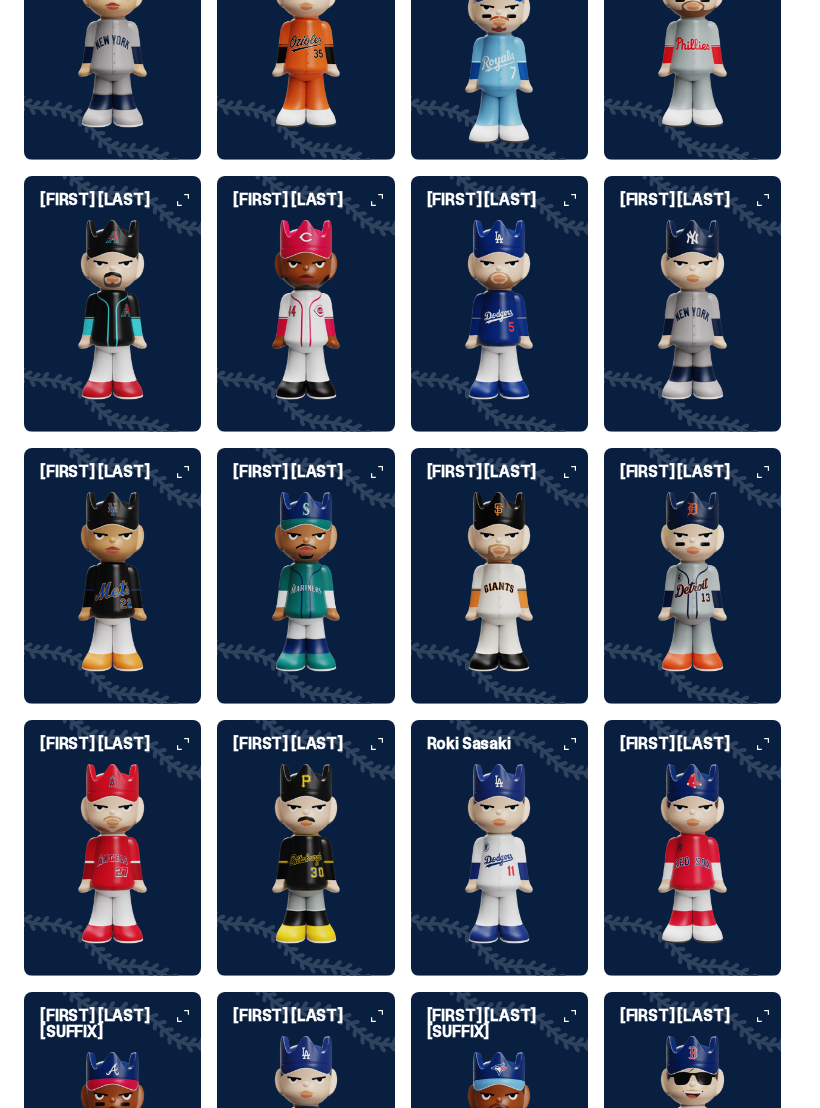 click at bounding box center [305, 310] 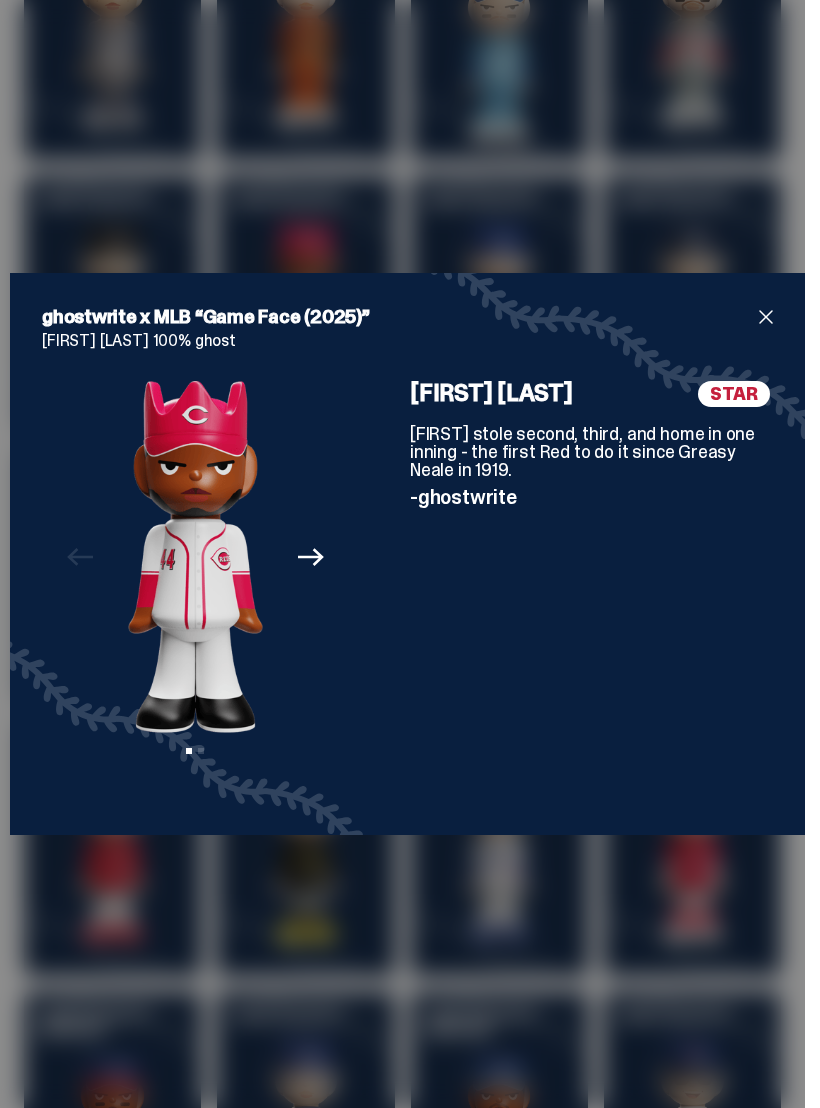 click at bounding box center (195, 557) 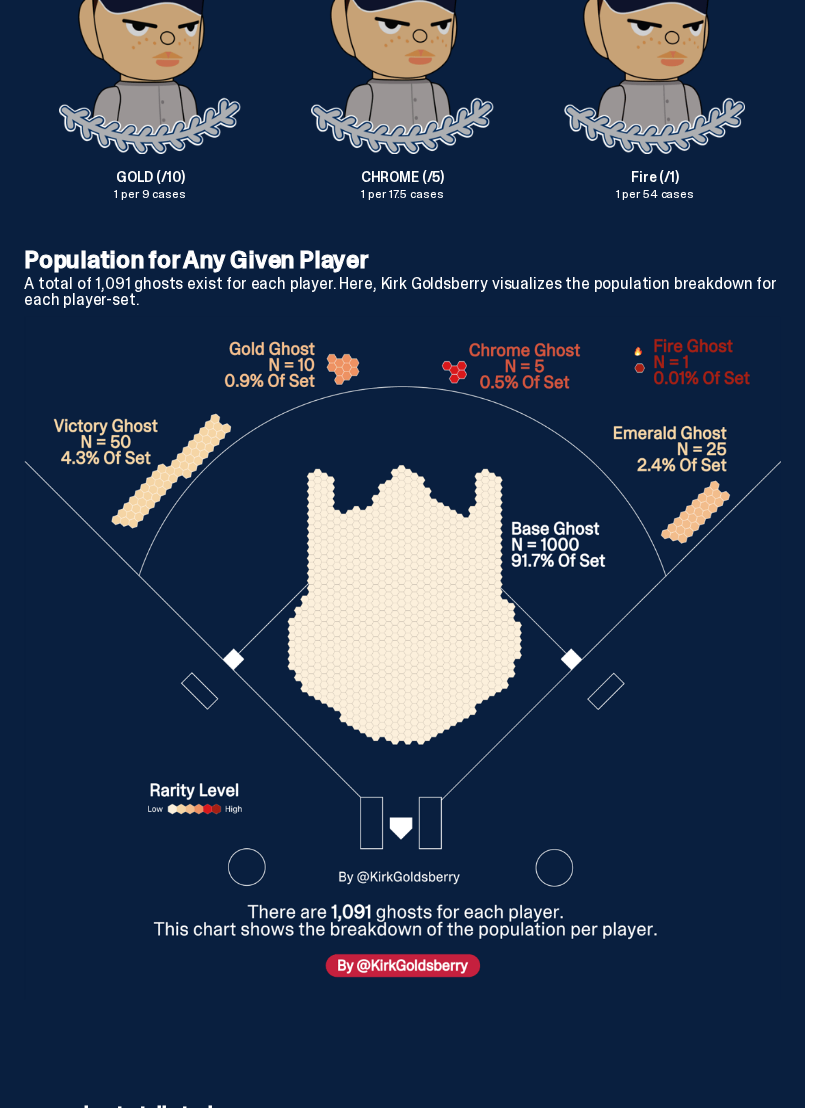 scroll, scrollTop: 4159, scrollLeft: 0, axis: vertical 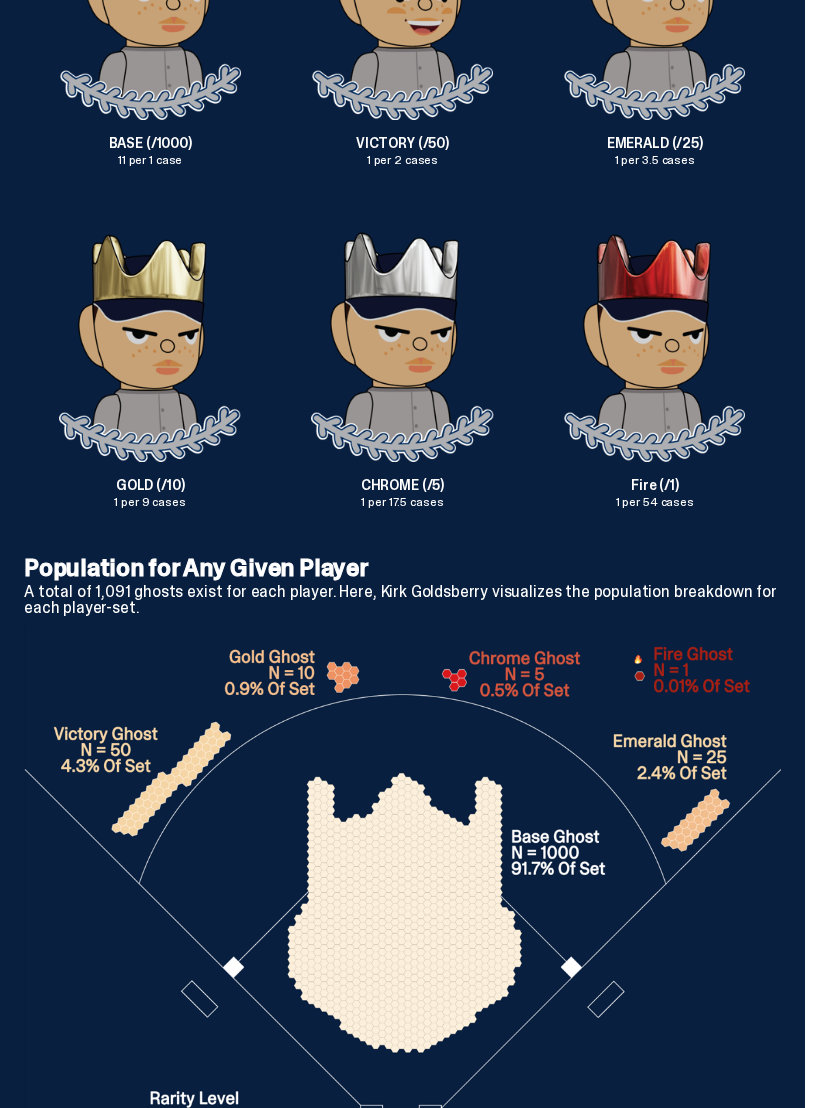 click at bounding box center (402, 347) 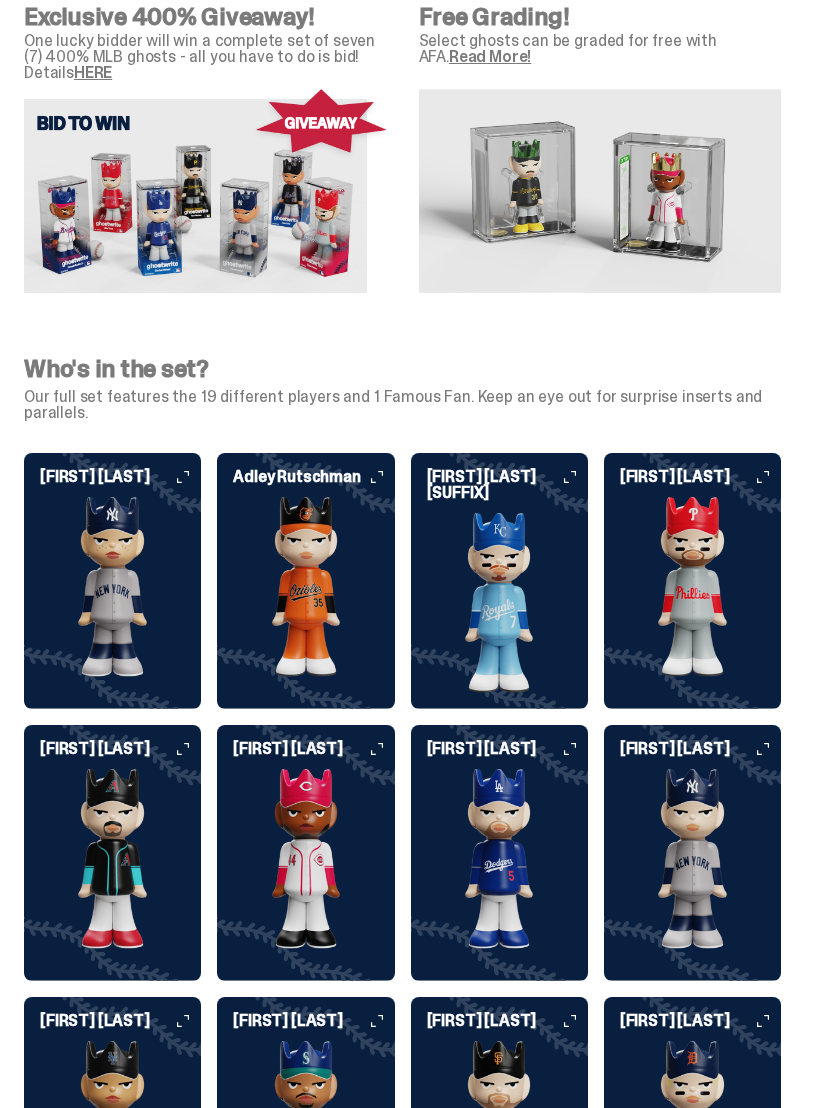scroll, scrollTop: 1477, scrollLeft: 0, axis: vertical 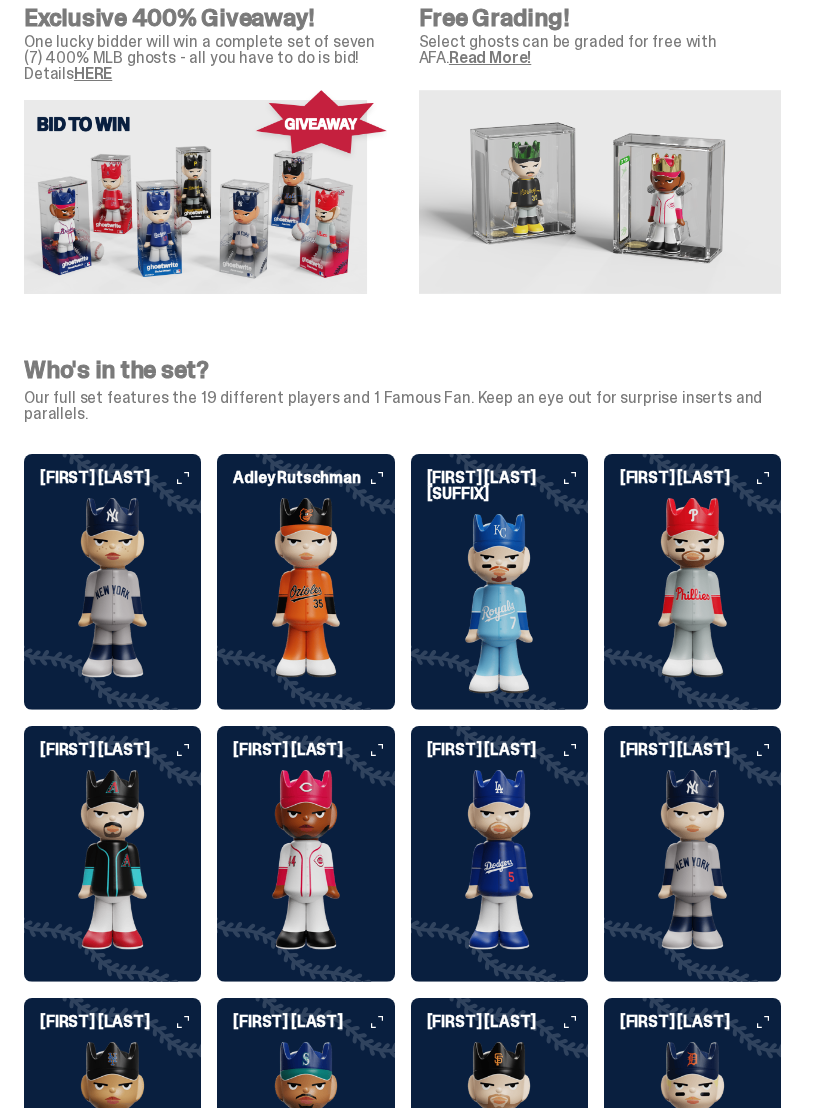 click at bounding box center (205, 192) 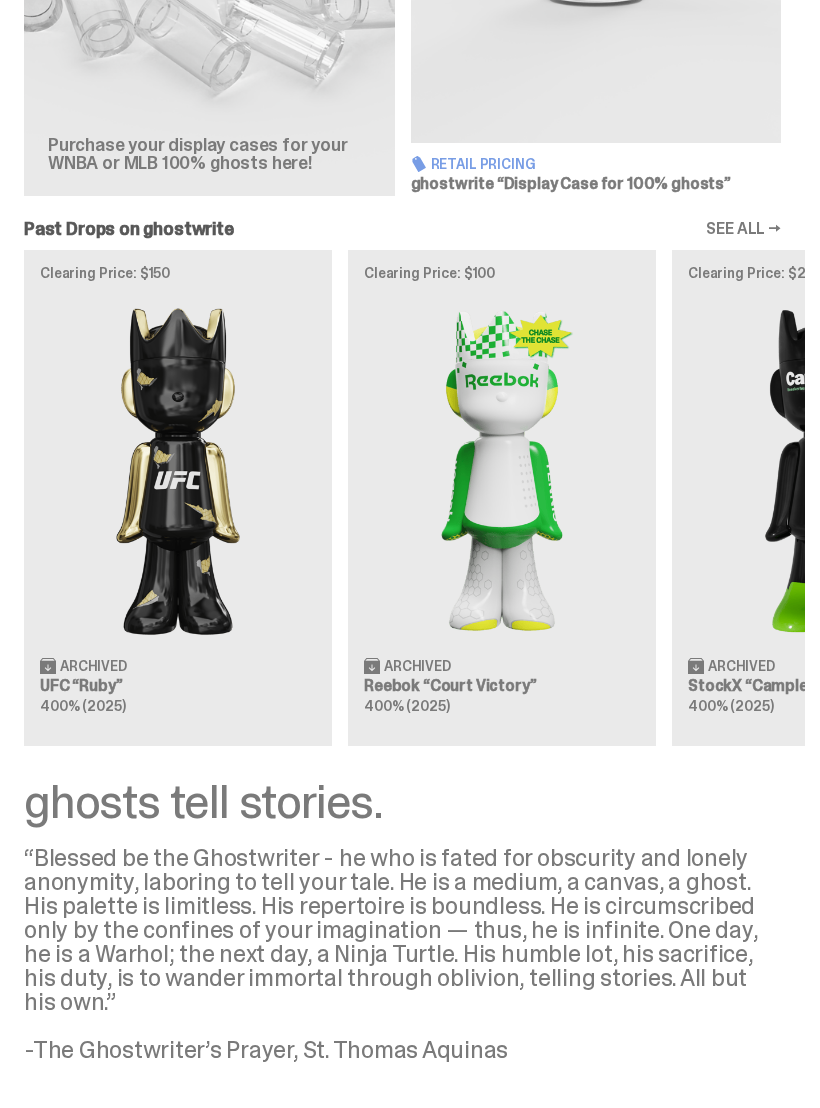 scroll, scrollTop: 1633, scrollLeft: 0, axis: vertical 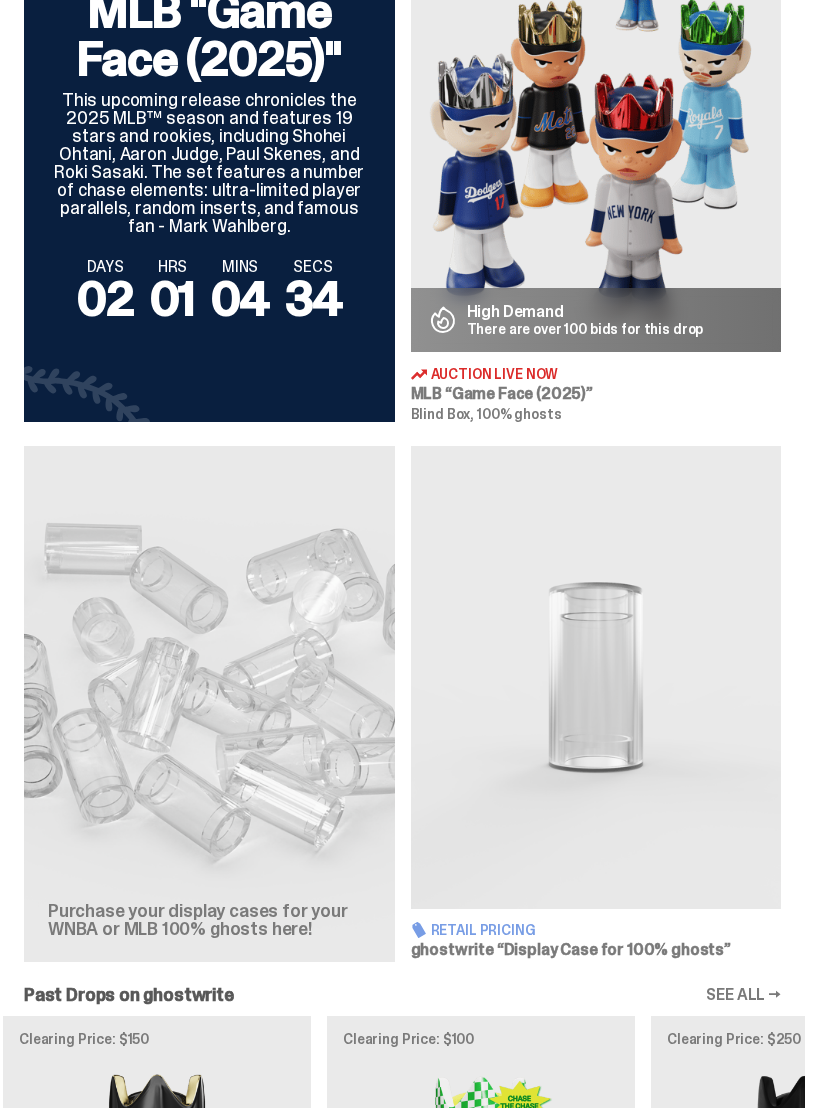 click on "This upcoming release chronicles the 2025 MLB™ season and features 19 stars and rookies, including Shohei Ohtani, Aaron Judge, Paul Skenes, and Roki Sasaki. The set features a number of chase elements: ultra-limited player parallels, random inserts, and famous fan - Mark Wahlberg." at bounding box center (209, 163) 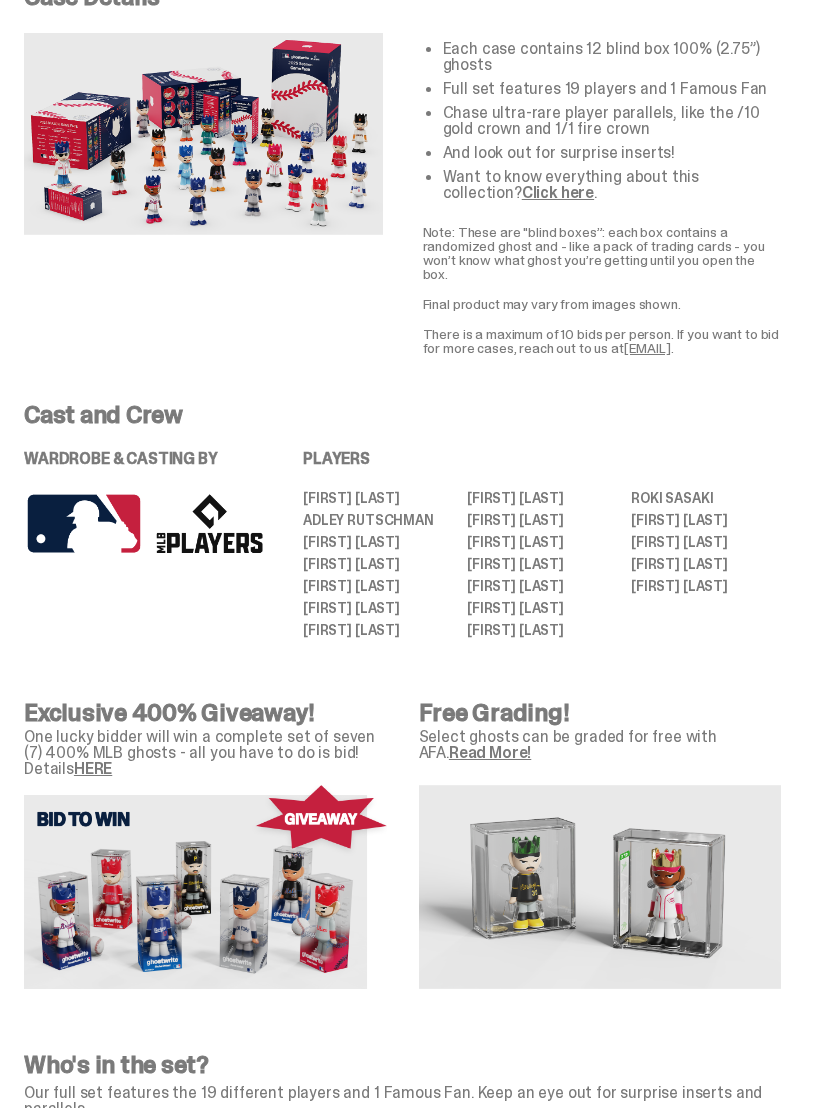 scroll, scrollTop: 0, scrollLeft: 0, axis: both 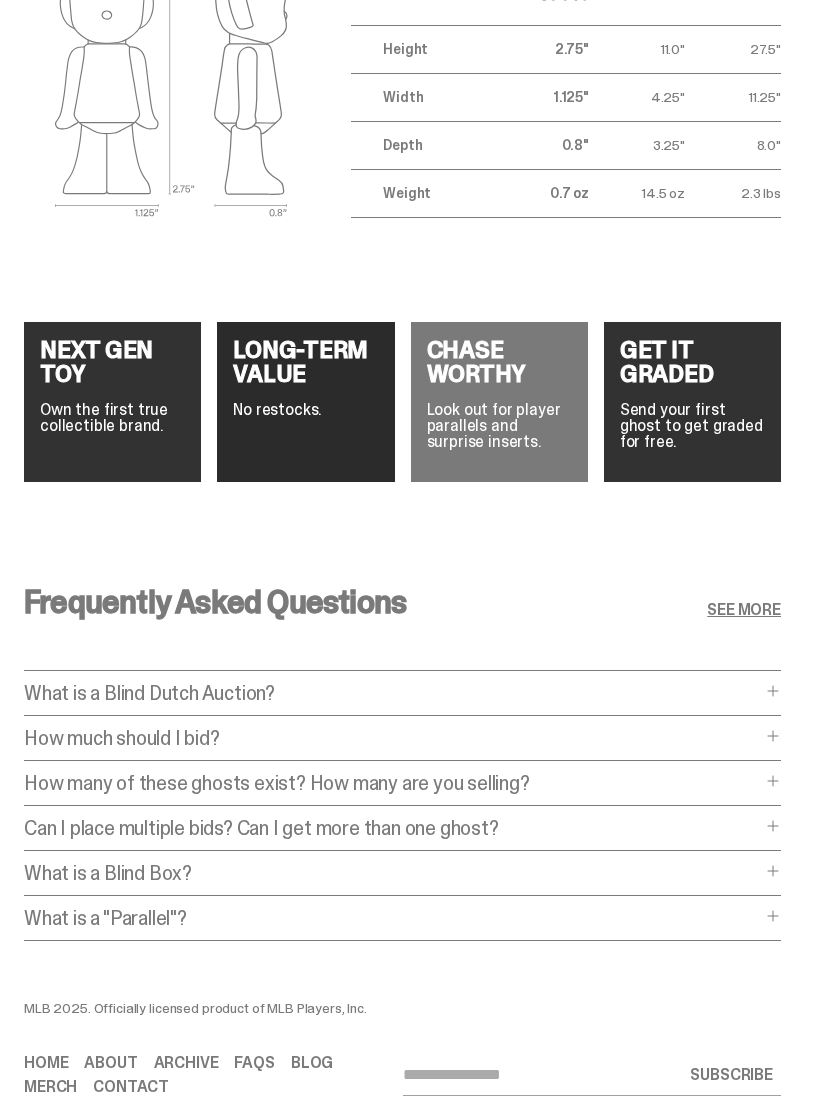 click on "No restocks." at bounding box center (305, 410) 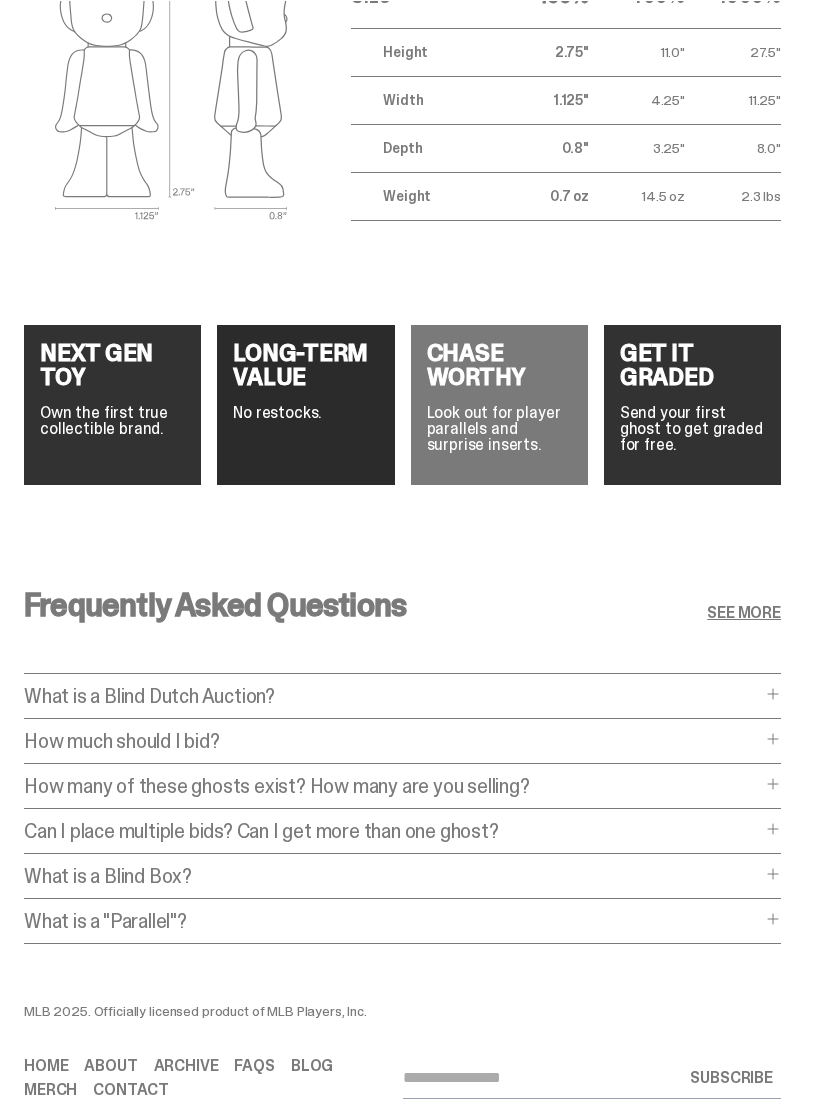 click at bounding box center (171, 83) 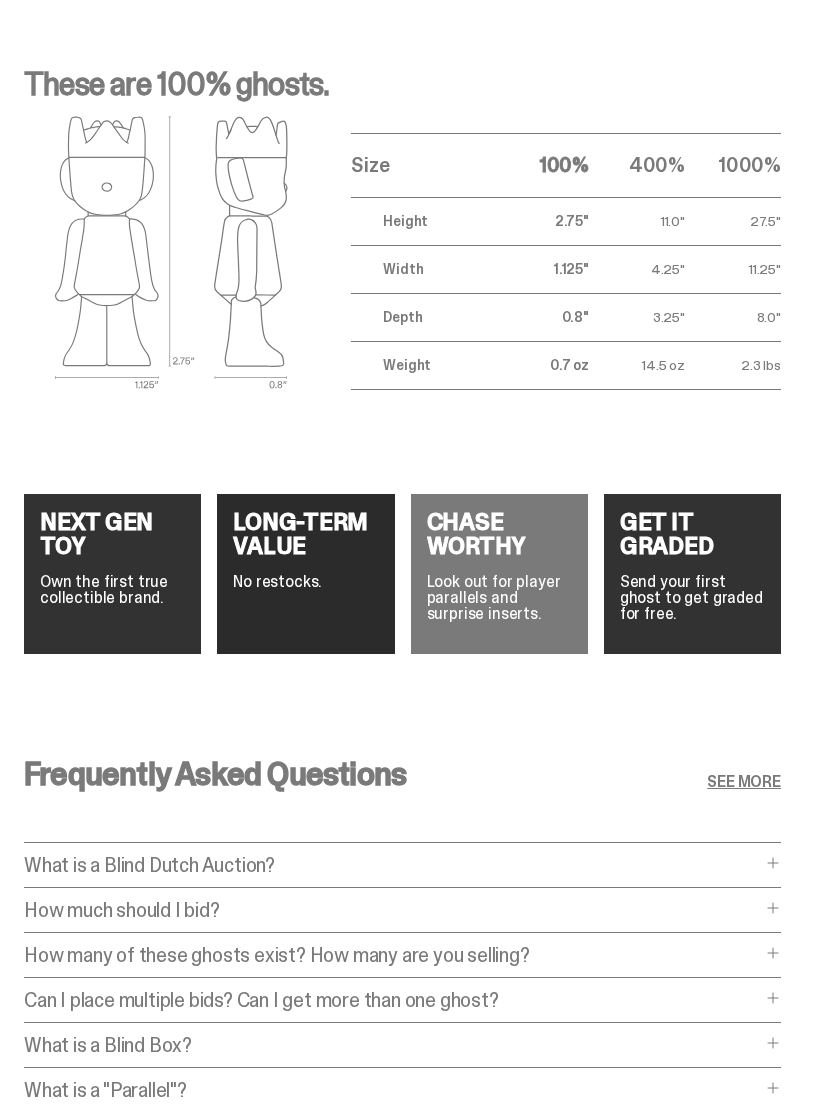 scroll, scrollTop: 7693, scrollLeft: 0, axis: vertical 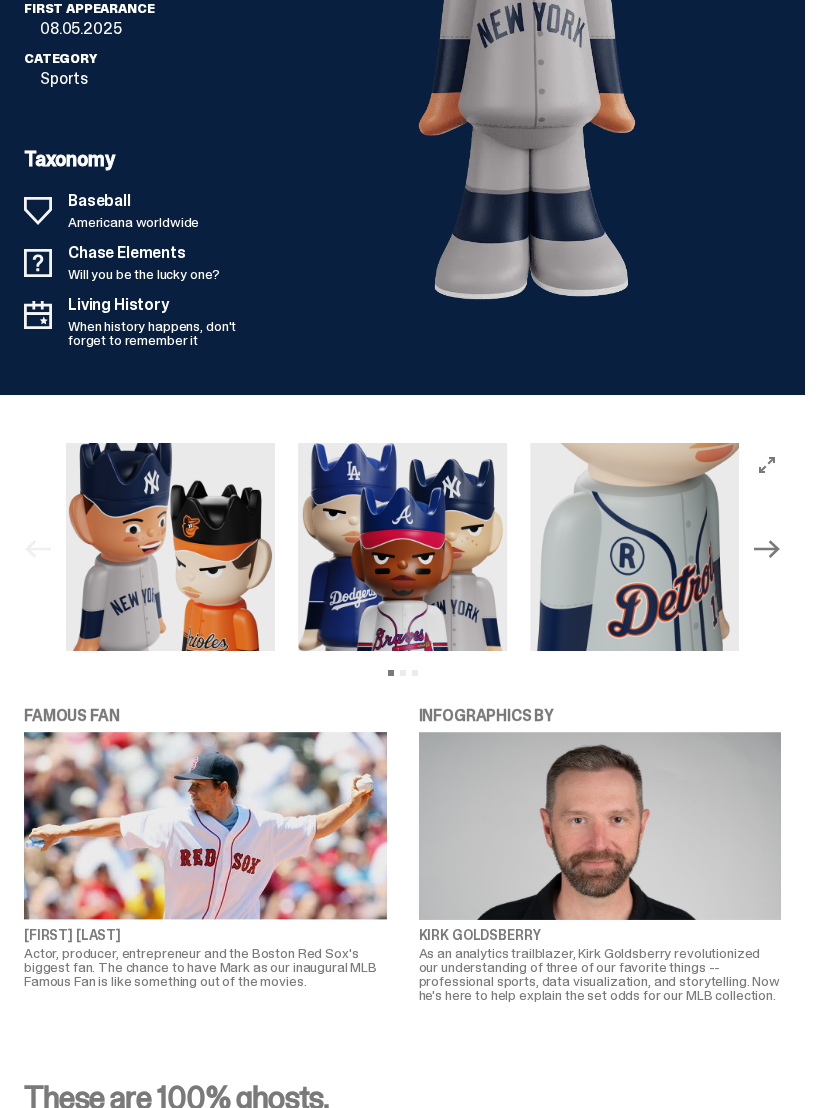 click 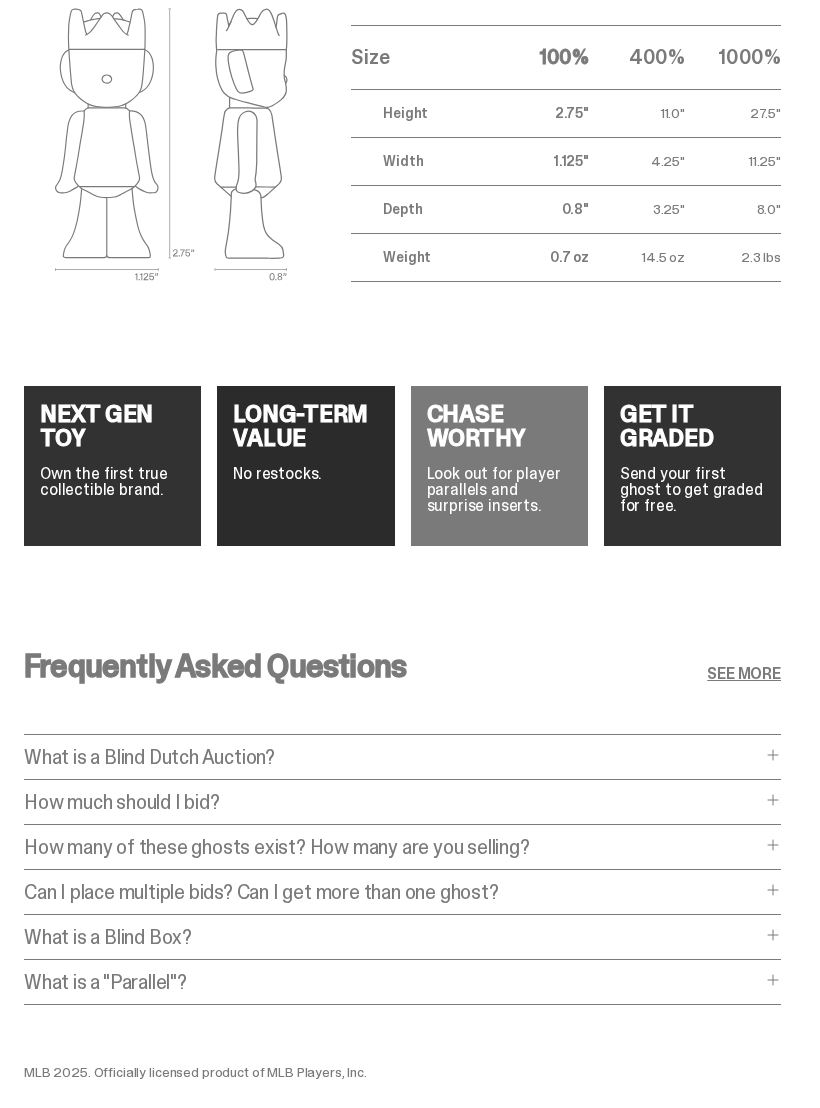 scroll, scrollTop: 7865, scrollLeft: 0, axis: vertical 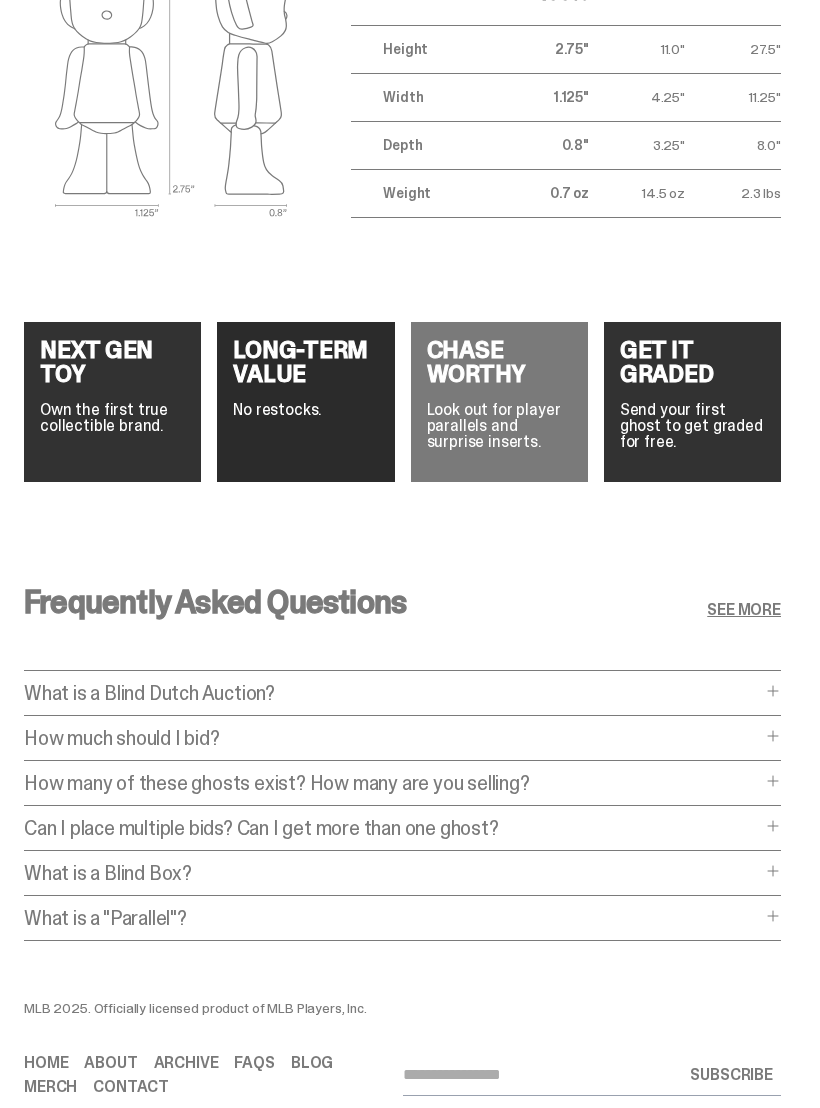 click on "Frequently Asked Questions" at bounding box center [215, 602] 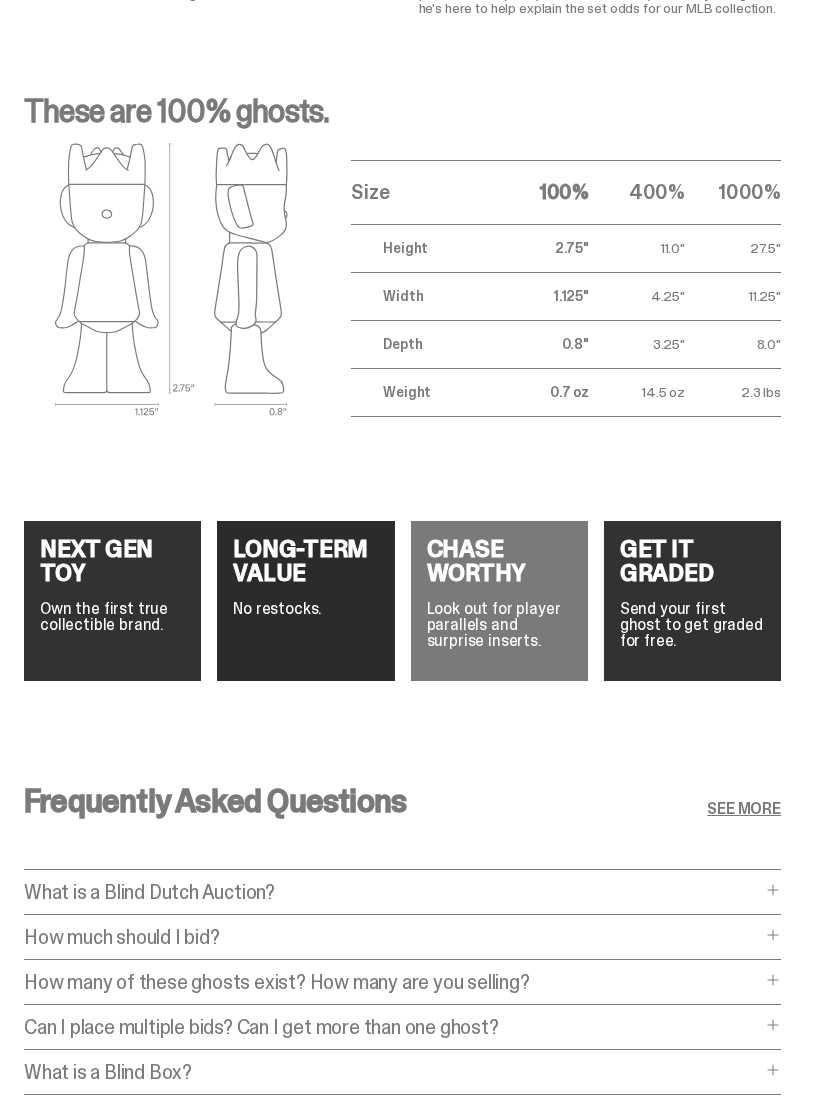 scroll, scrollTop: 7665, scrollLeft: 0, axis: vertical 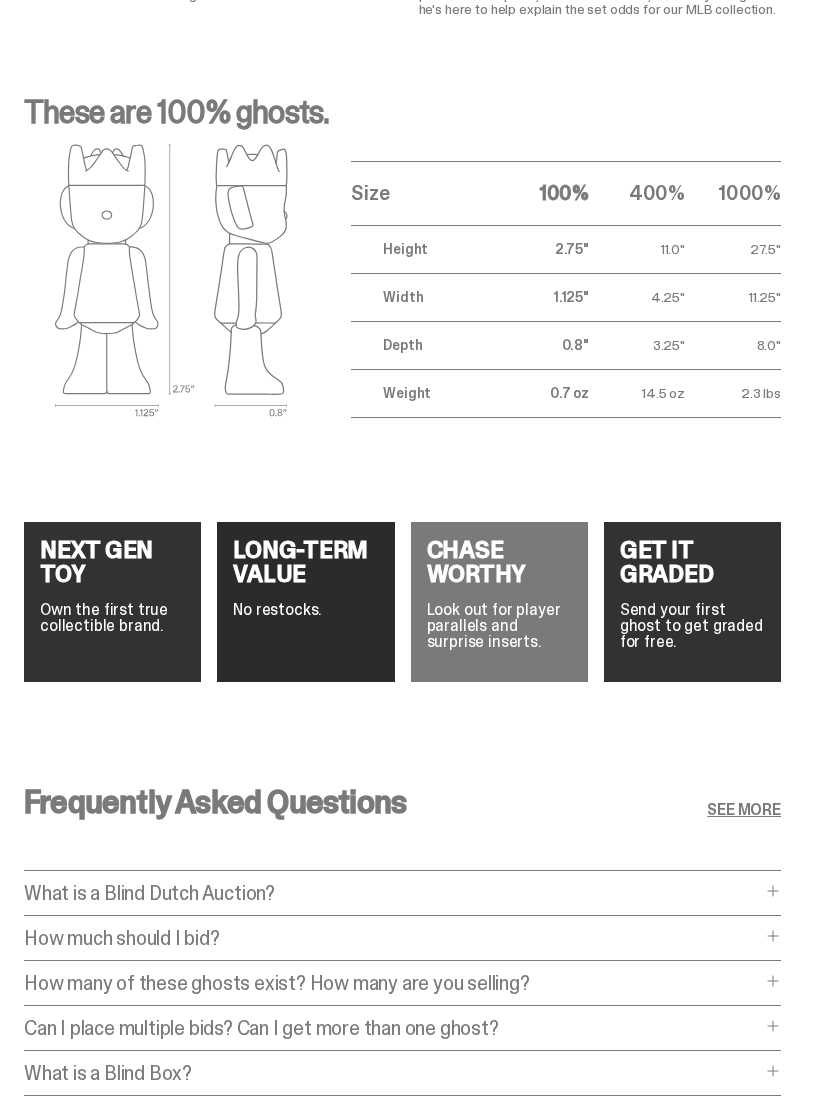 click at bounding box center [171, 281] 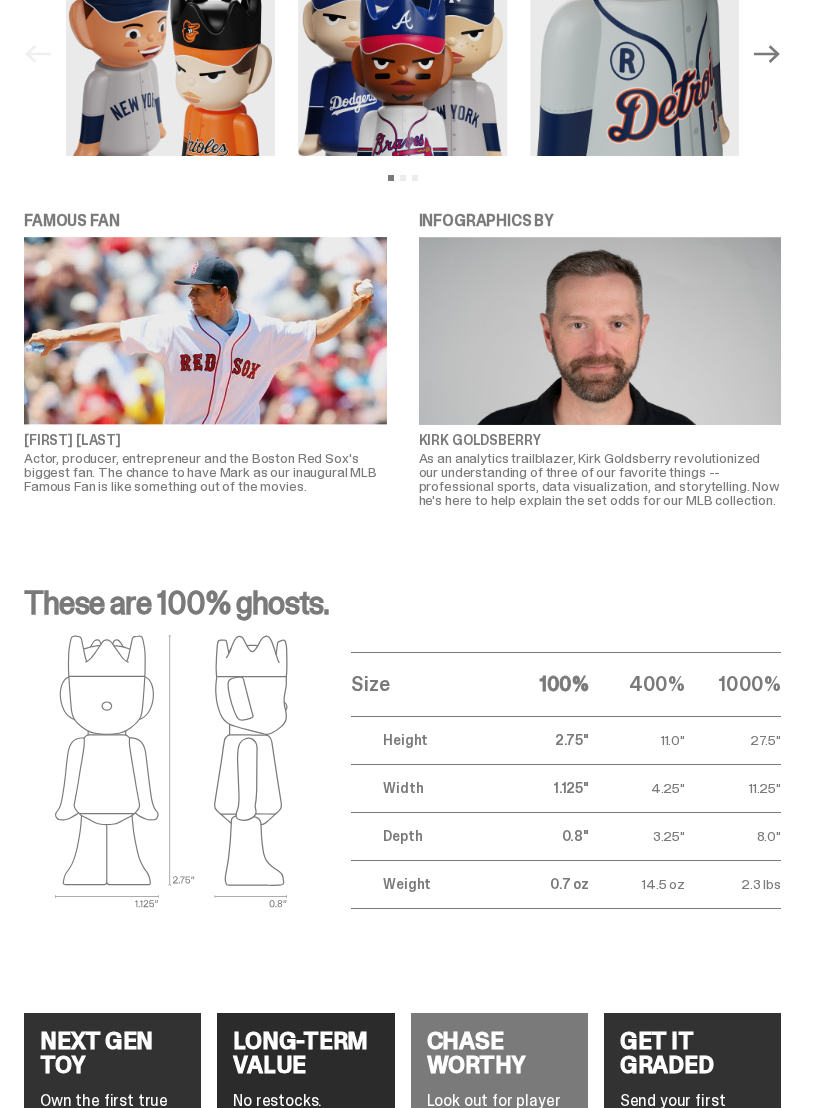 scroll, scrollTop: 7127, scrollLeft: 0, axis: vertical 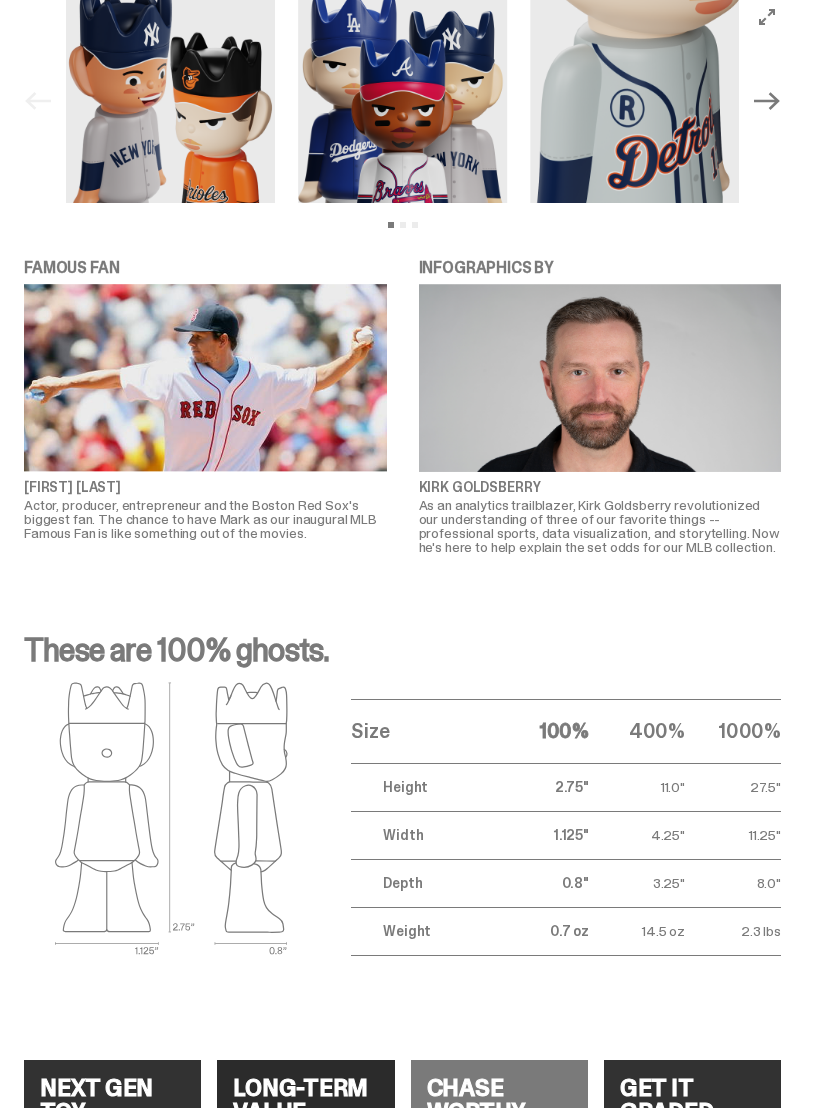 click at bounding box center [205, 378] 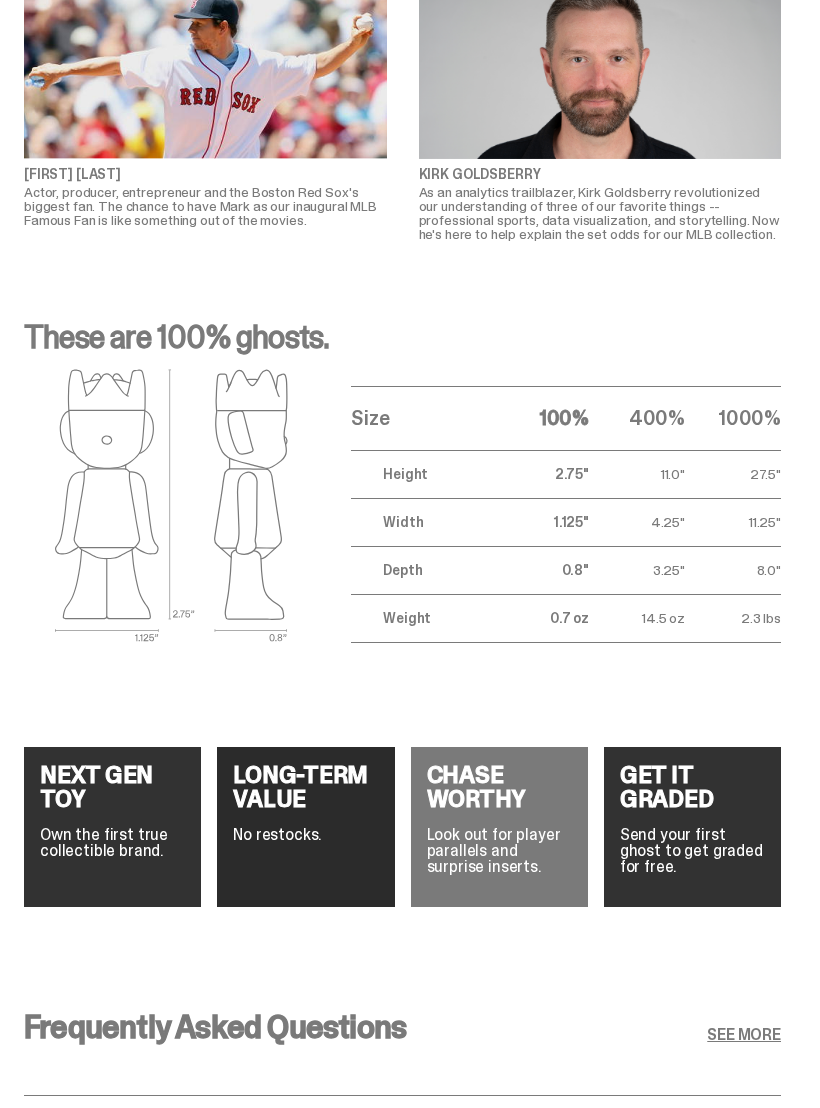 scroll, scrollTop: 7440, scrollLeft: 0, axis: vertical 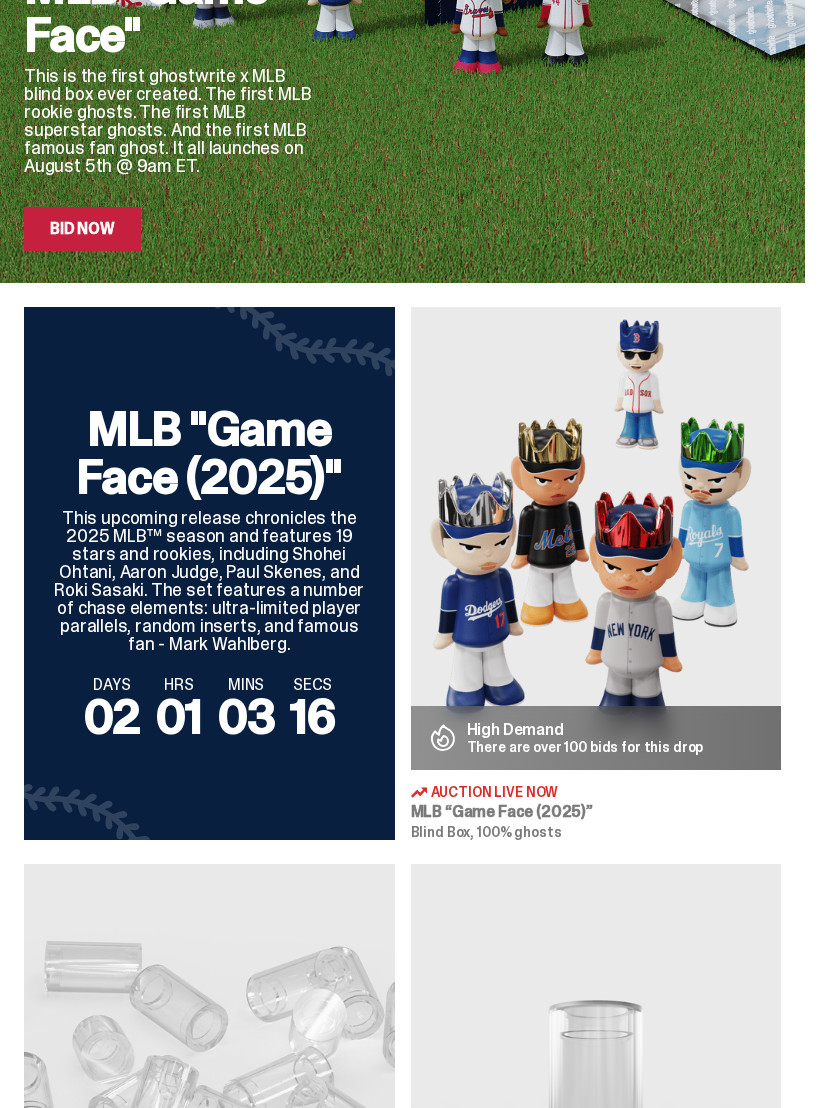 click on "Bid Now" at bounding box center [82, 229] 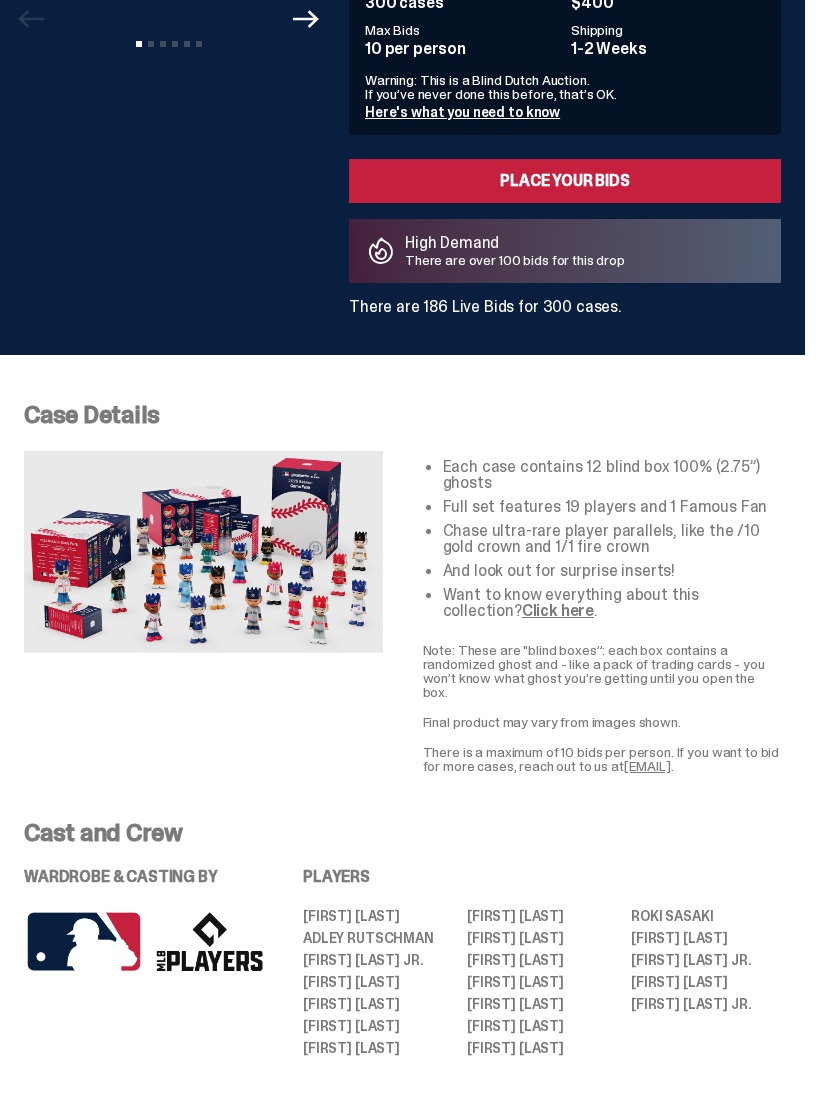 scroll, scrollTop: 0, scrollLeft: 0, axis: both 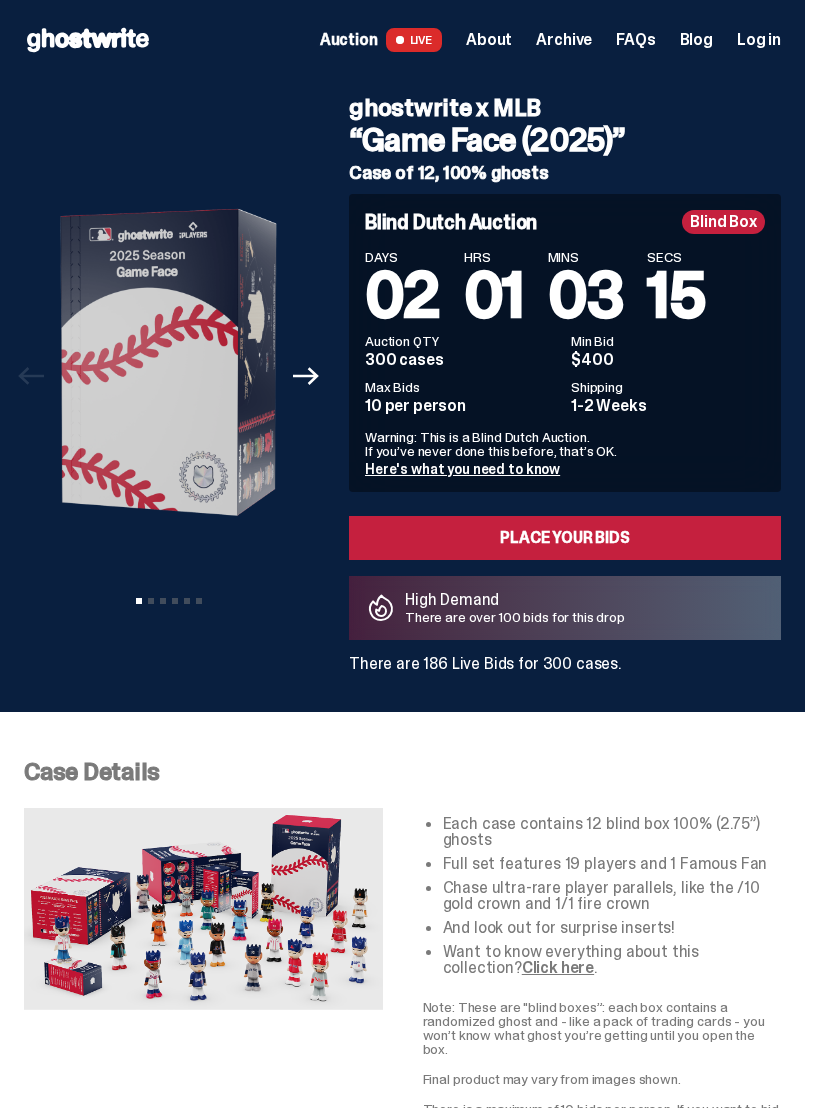 click at bounding box center (168, 362) 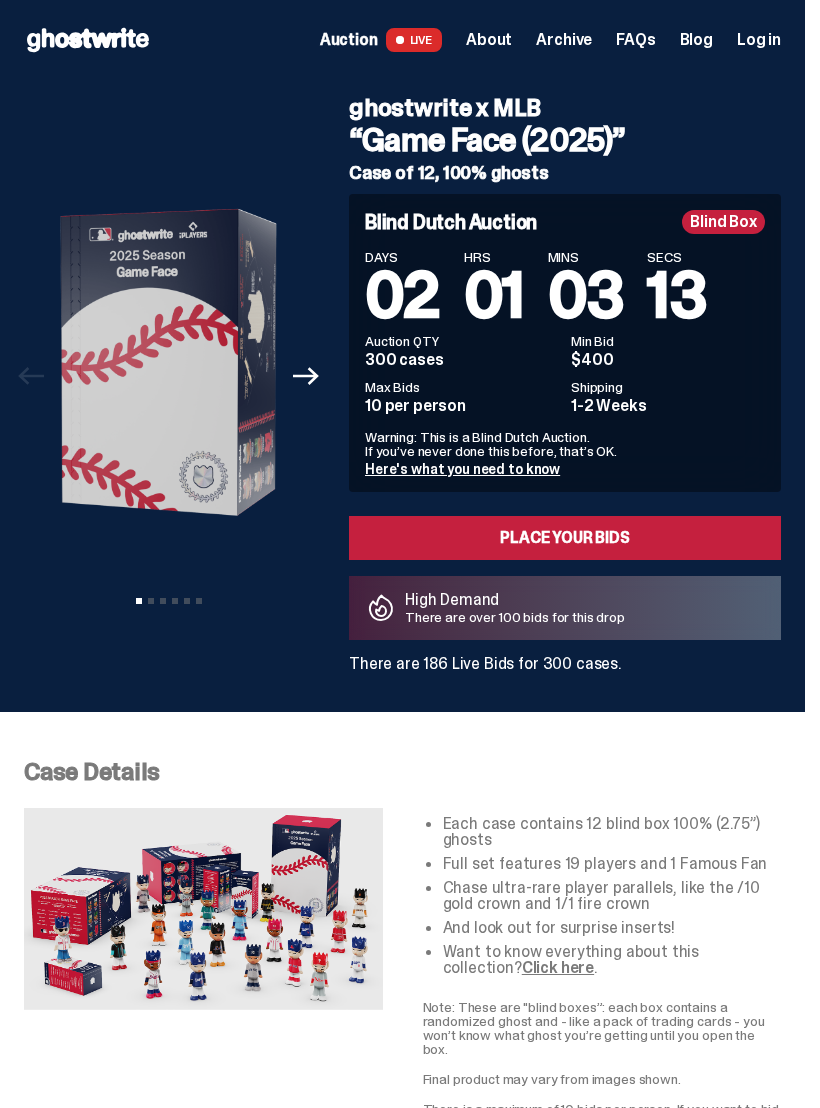 scroll, scrollTop: 1, scrollLeft: 0, axis: vertical 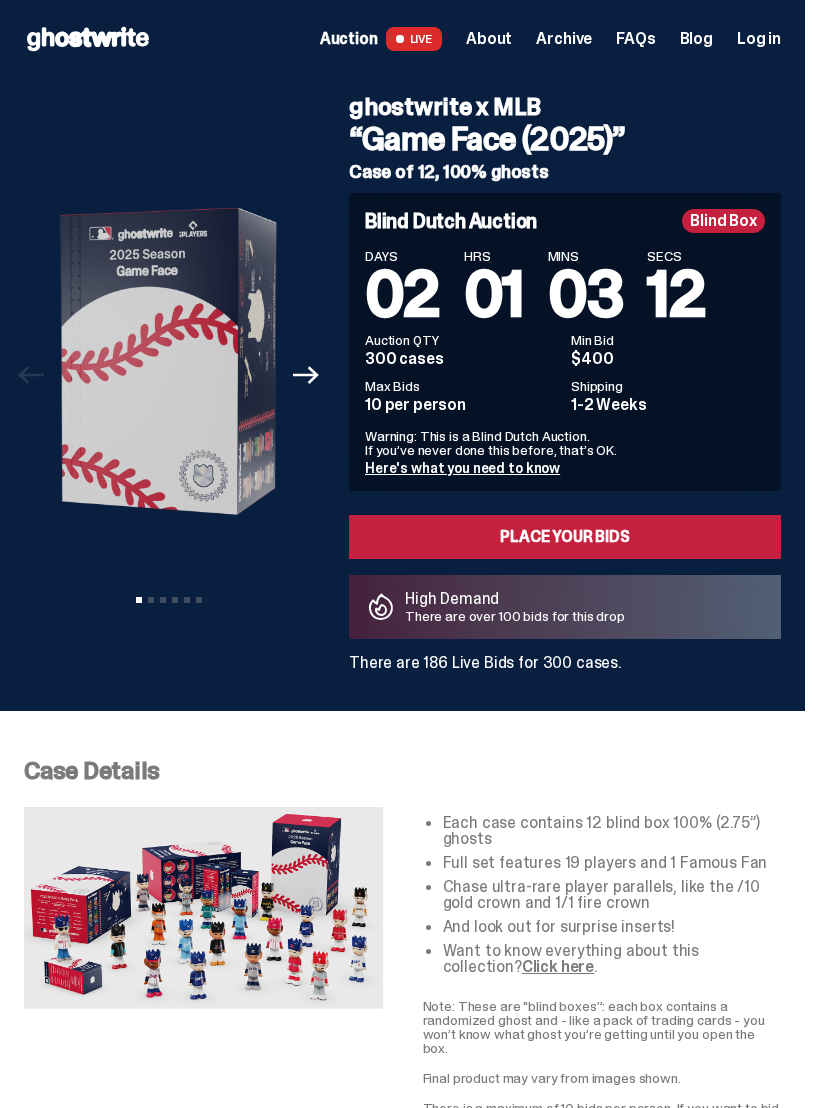 click on "Auction" at bounding box center [349, 39] 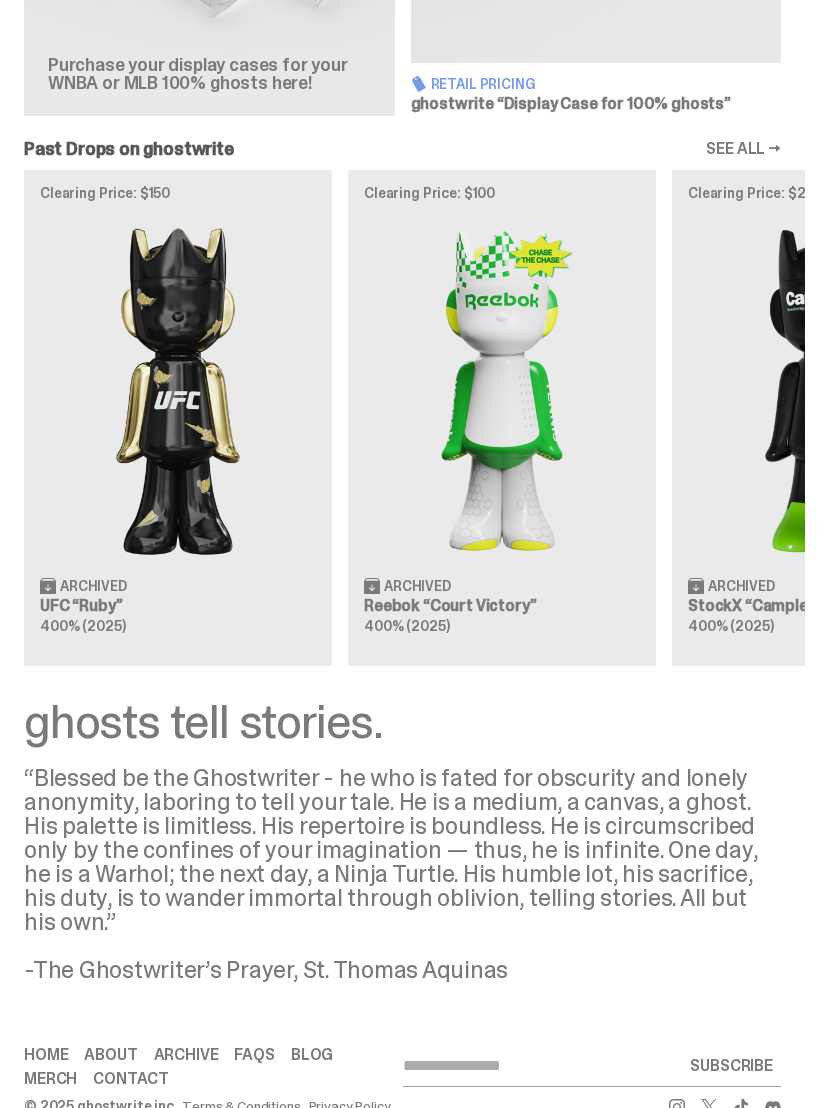 scroll, scrollTop: 1633, scrollLeft: 0, axis: vertical 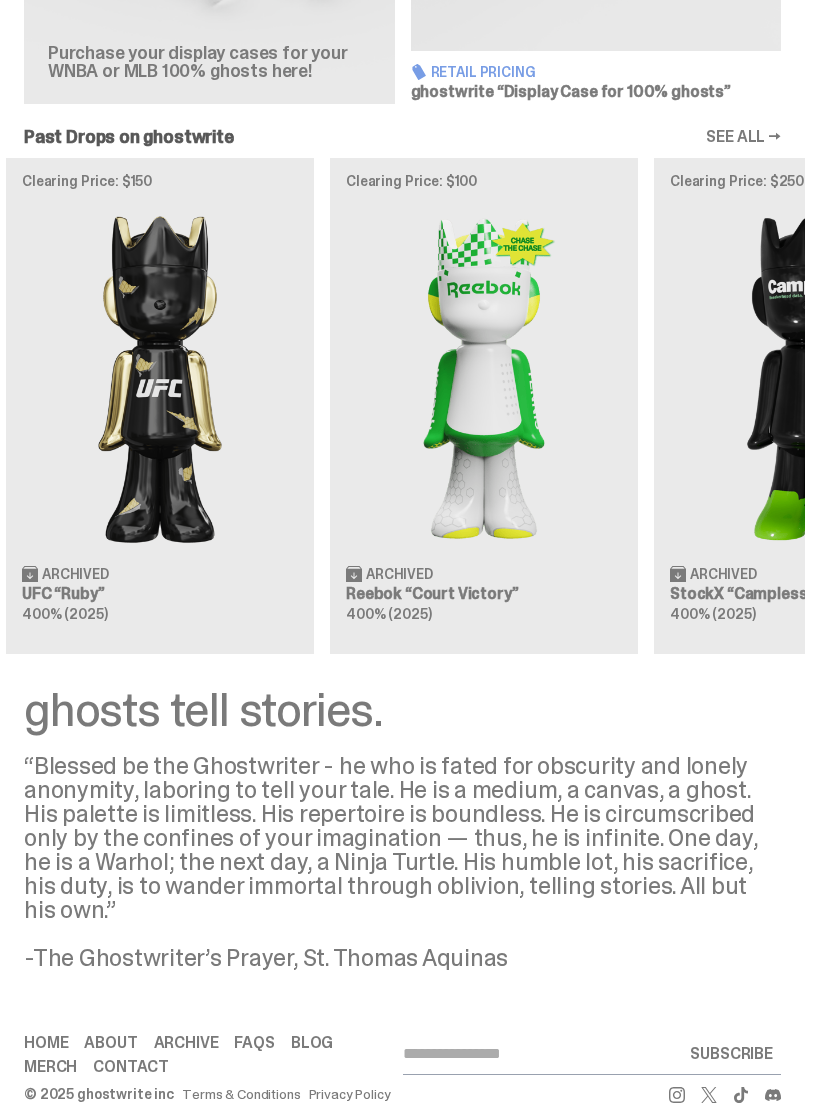 click on "Clearing Price: $150" at bounding box center (160, 181) 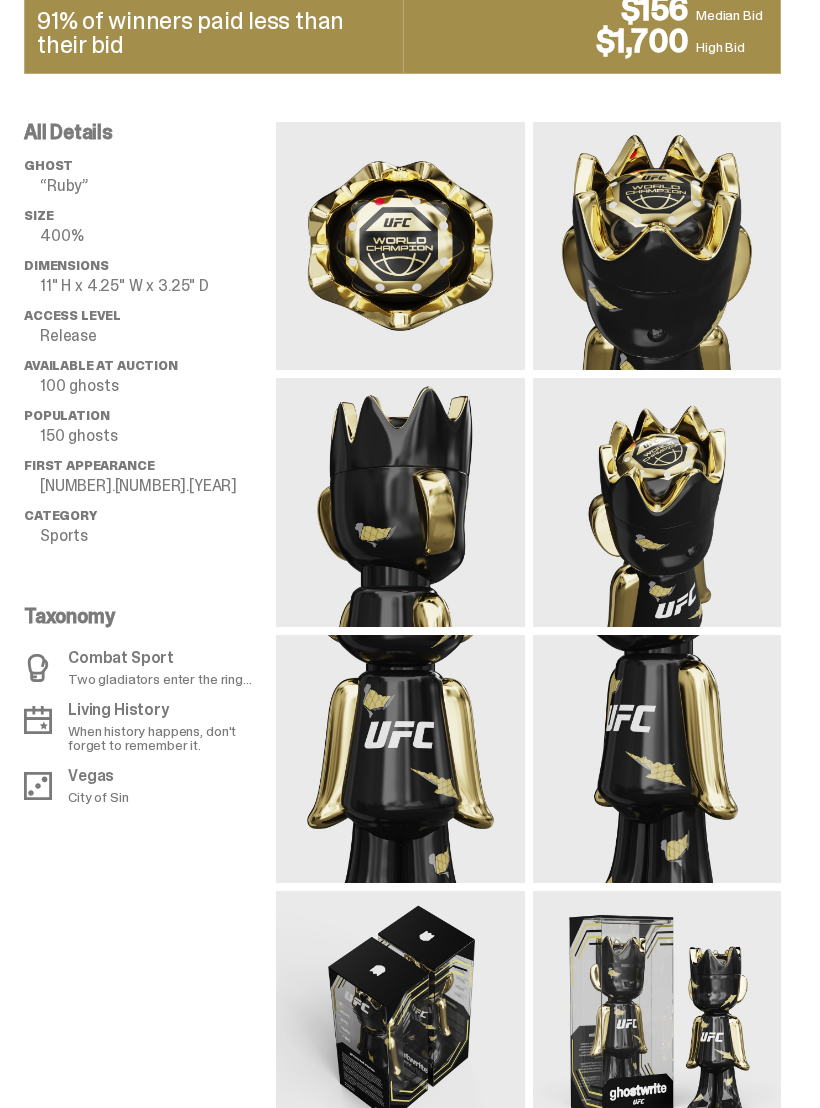 scroll, scrollTop: 0, scrollLeft: 0, axis: both 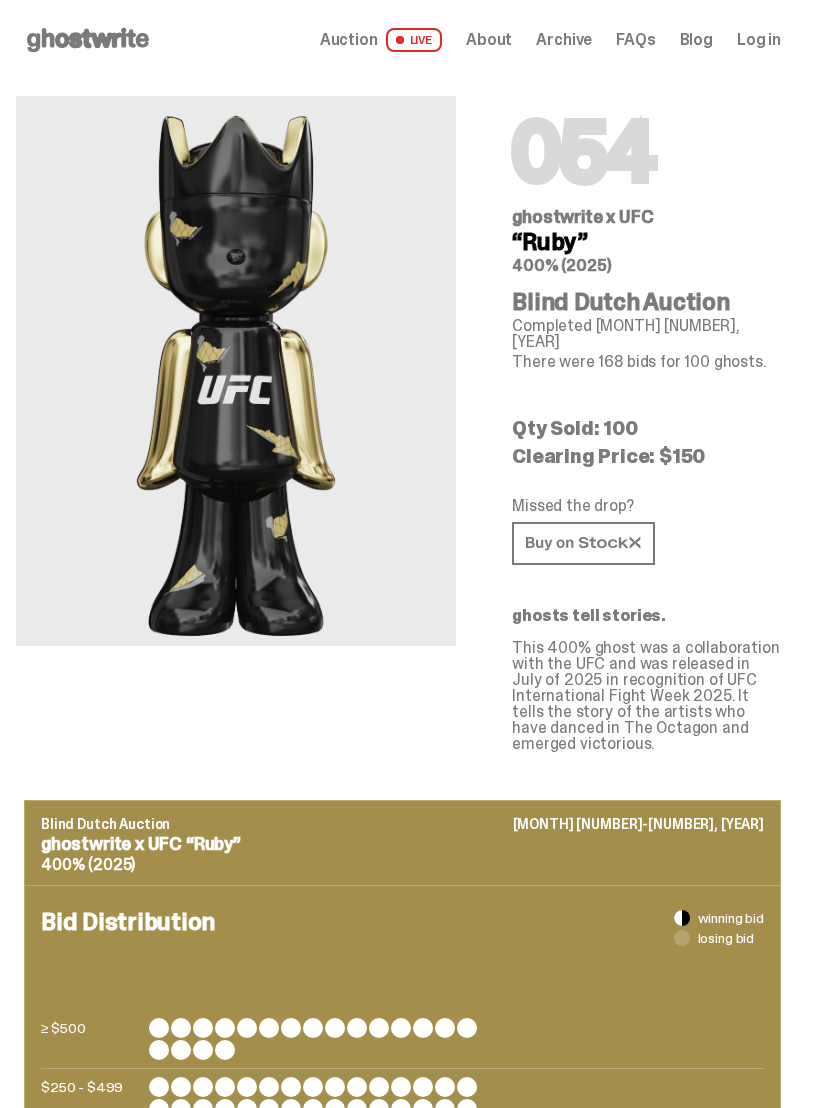 click on "Auction" at bounding box center [349, 40] 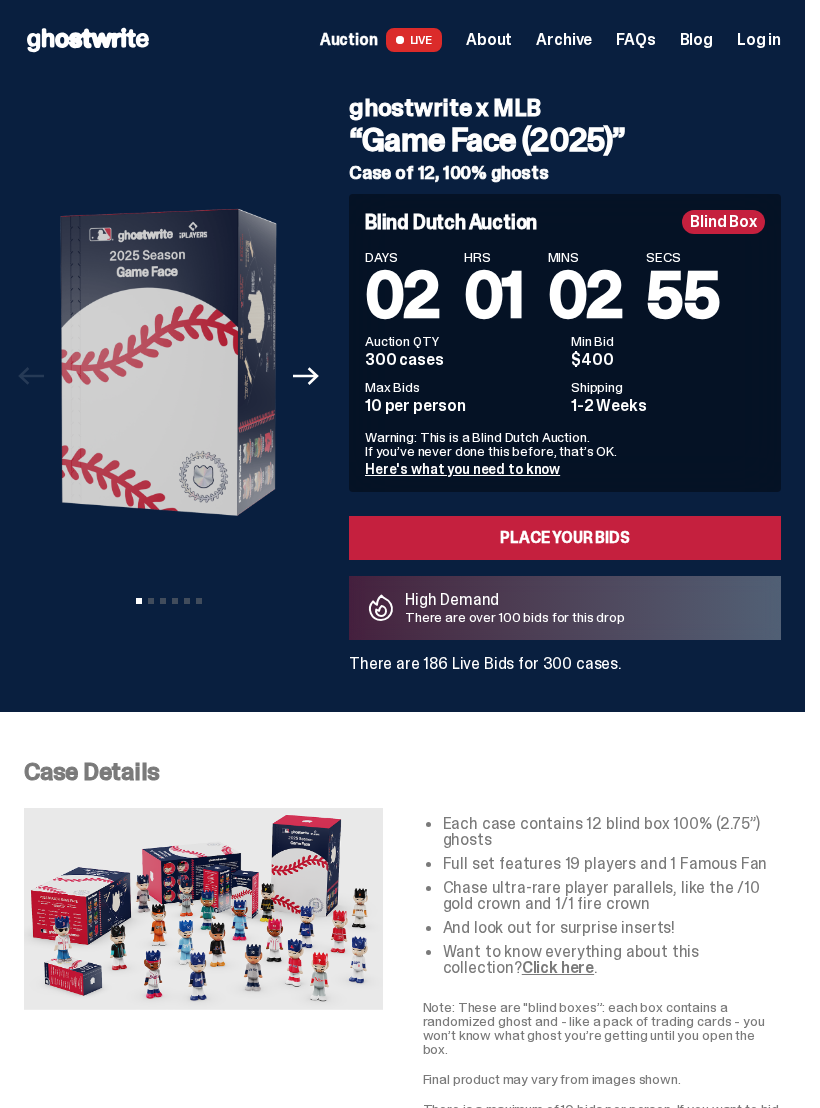 click on "Open main menu
Home
Auction
LIVE
About
Archive
FAQs
Blog
Log in" at bounding box center (402, 40) 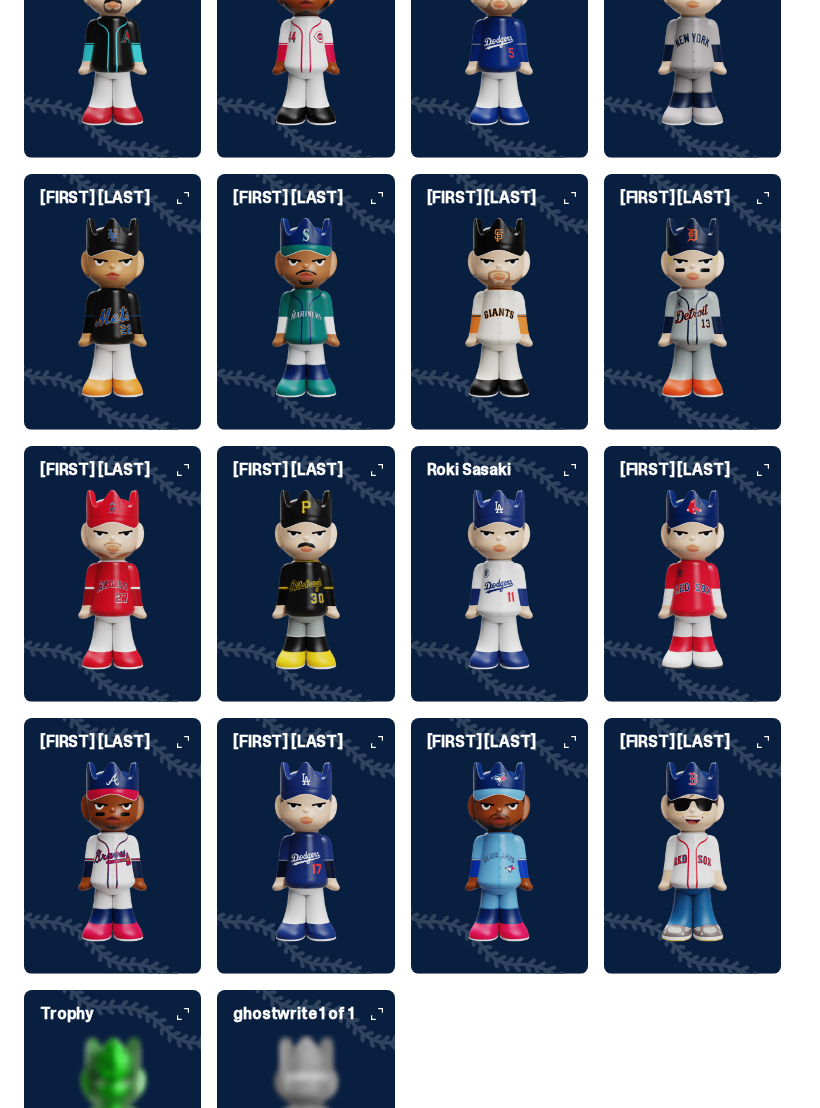 scroll, scrollTop: 2298, scrollLeft: 0, axis: vertical 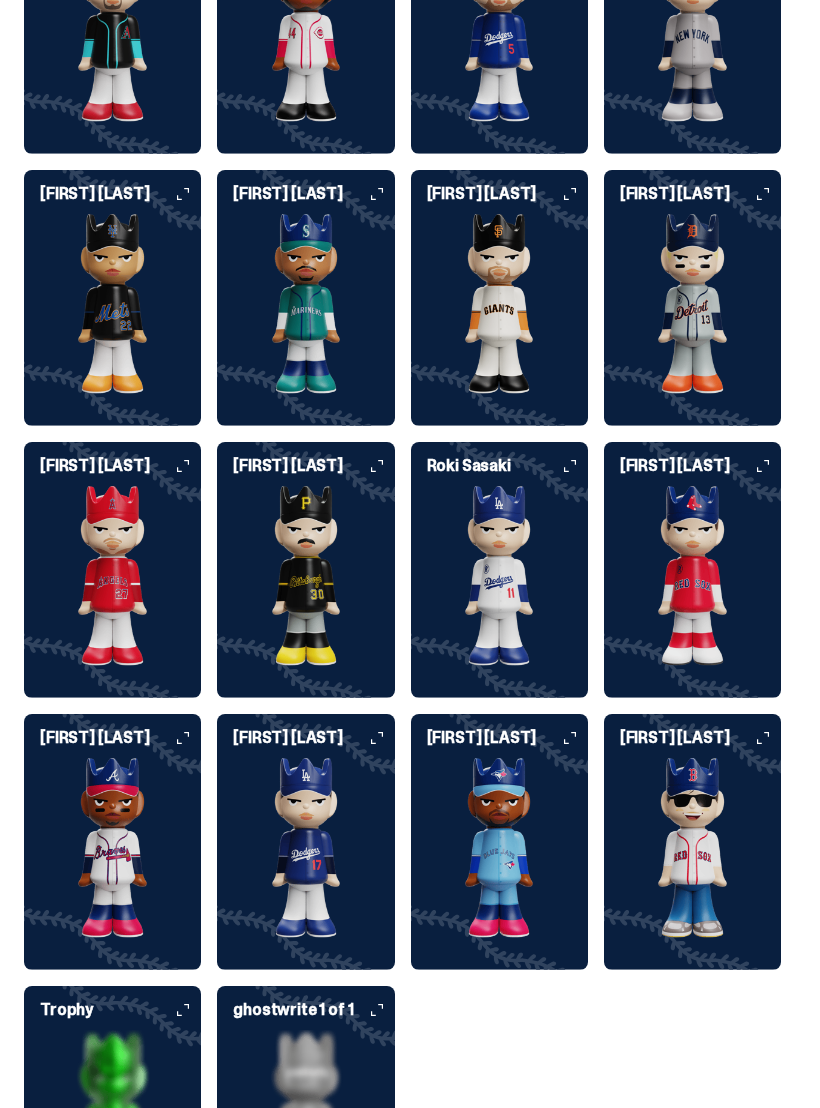 click on "[FIRST] [LAST]
[FIRST] [LAST]
[FIRST] [LAST]
[FIRST] [LAST]
[FIRST] [LAST]
[FIRST] [LAST]
[FIRST] [LAST]
[FIRST] [LAST]
[FIRST] [LAST]
[FIRST] [LAST]
[FIRST] [LAST]
[FIRST] [LAST]" at bounding box center [402, 434] 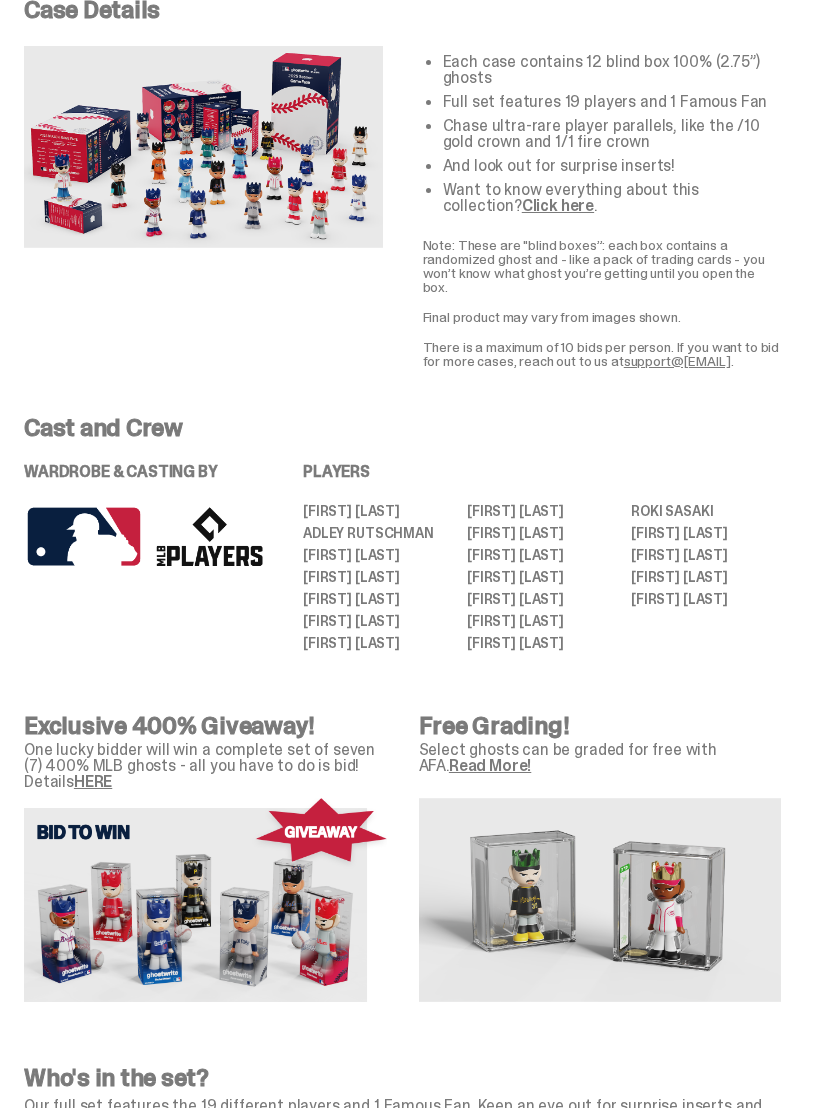 scroll, scrollTop: 760, scrollLeft: 0, axis: vertical 